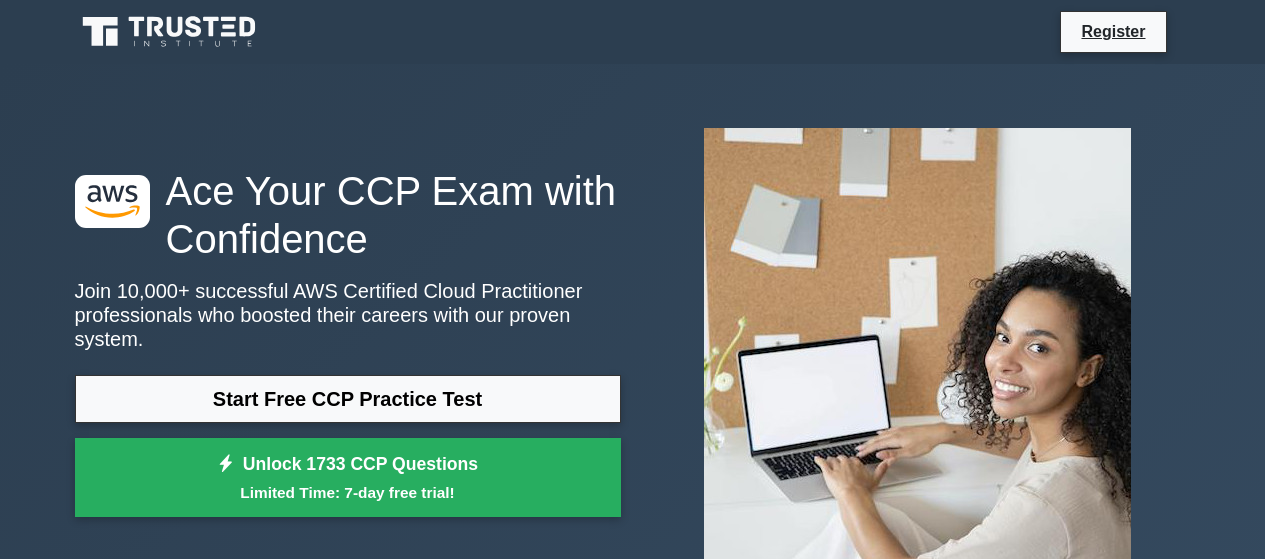 scroll, scrollTop: 0, scrollLeft: 0, axis: both 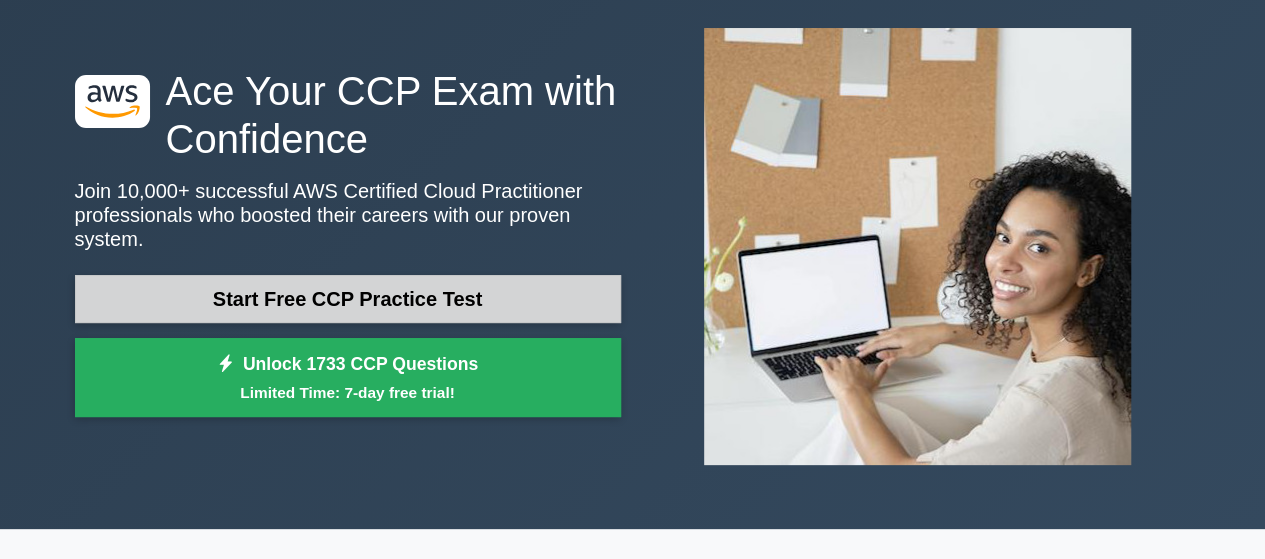 click on "Start Free CCP Practice Test" at bounding box center (348, 299) 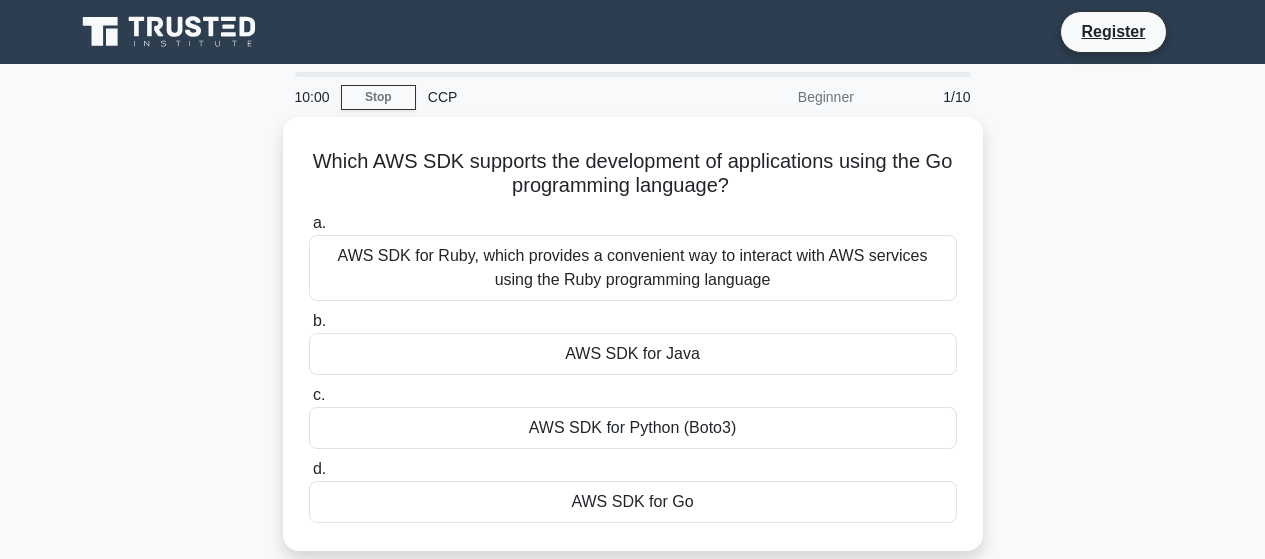 scroll, scrollTop: 0, scrollLeft: 0, axis: both 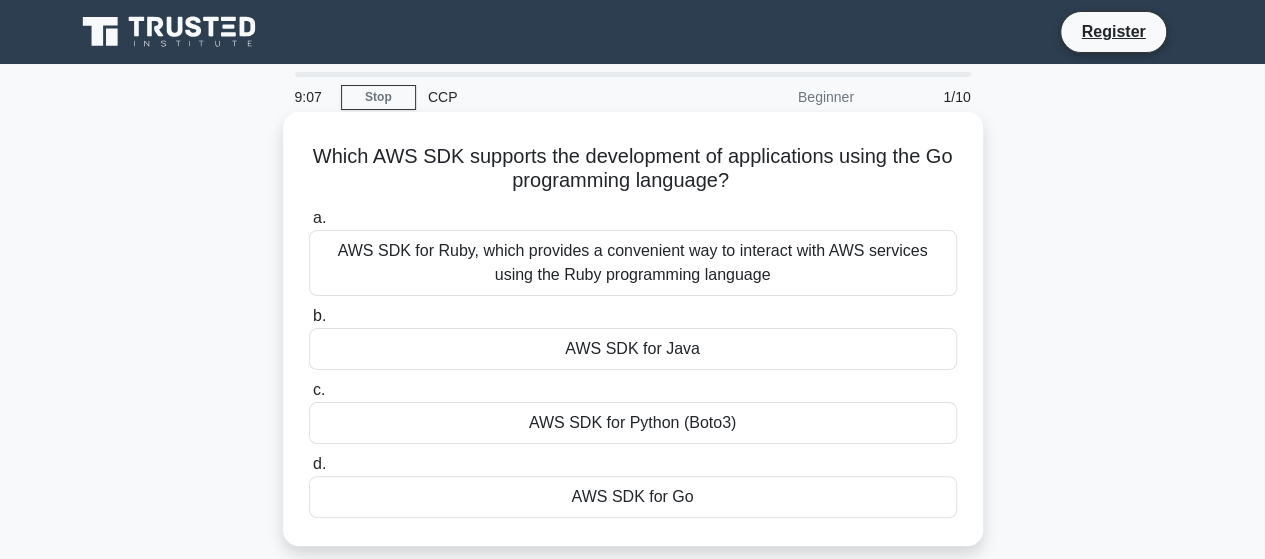 click on "AWS SDK for Ruby, which provides a convenient way to interact with AWS services using the Ruby programming language" at bounding box center (633, 263) 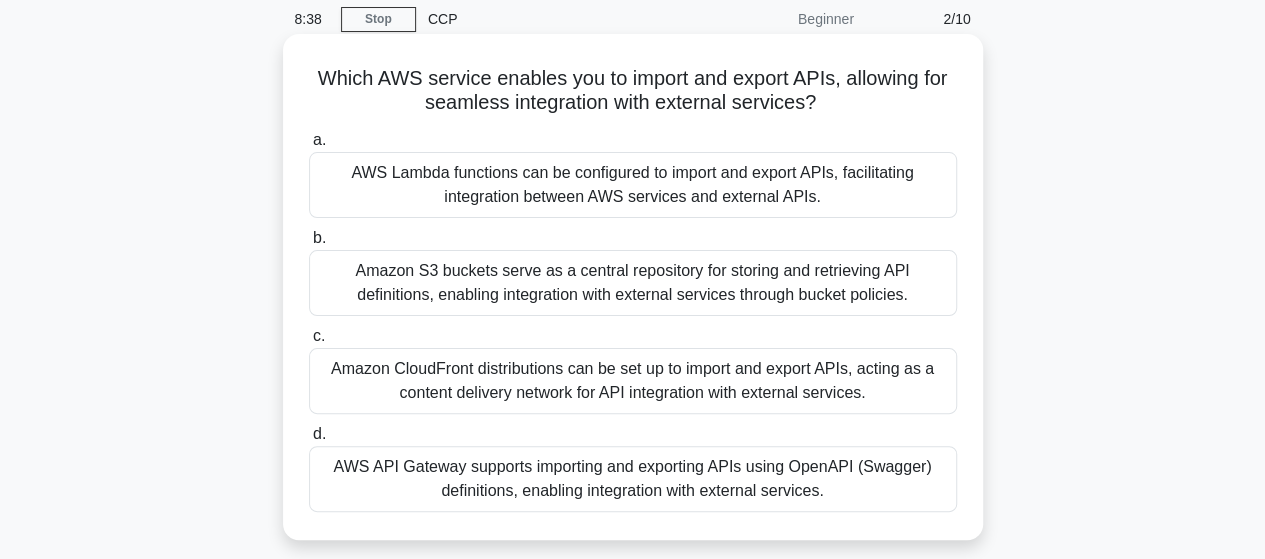 scroll, scrollTop: 200, scrollLeft: 0, axis: vertical 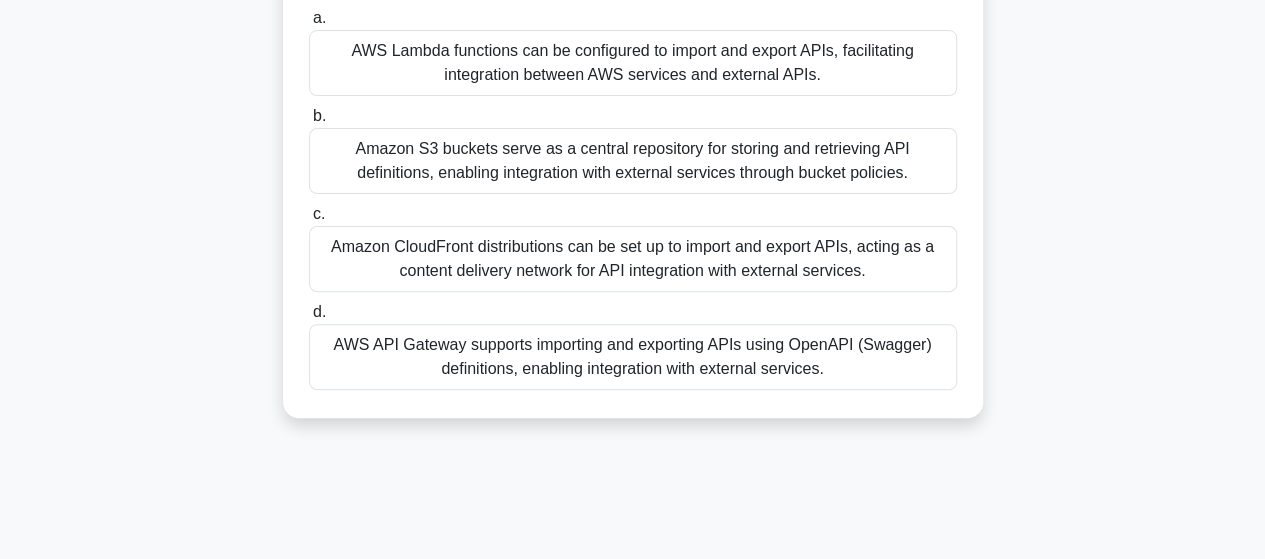 click on "AWS API Gateway supports importing and exporting APIs using OpenAPI (Swagger) definitions, enabling integration with external services." at bounding box center (633, 357) 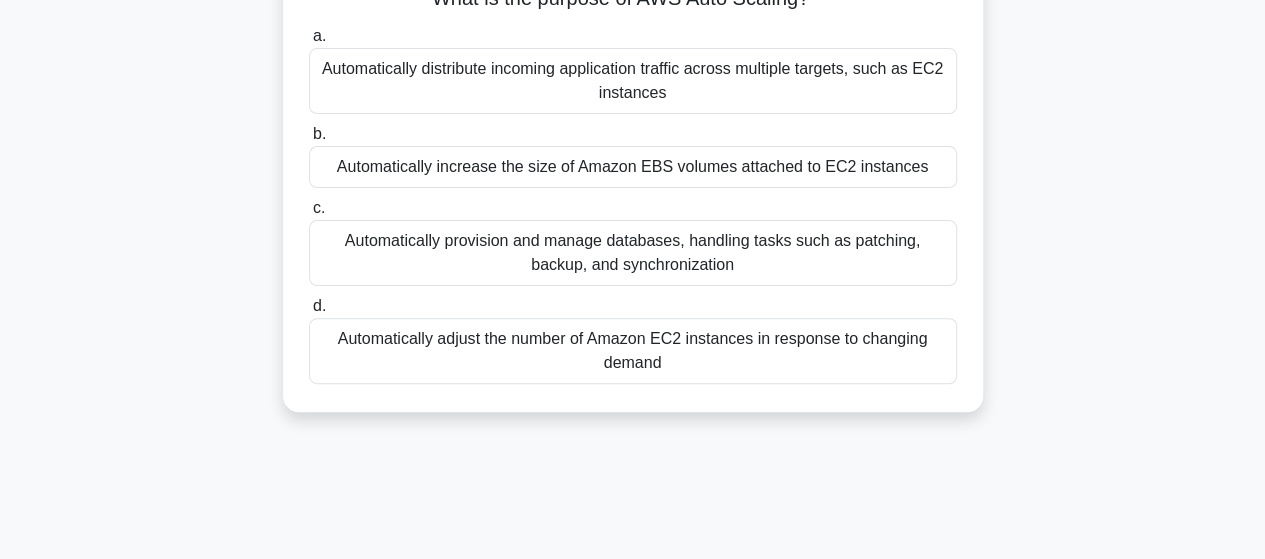 scroll, scrollTop: 200, scrollLeft: 0, axis: vertical 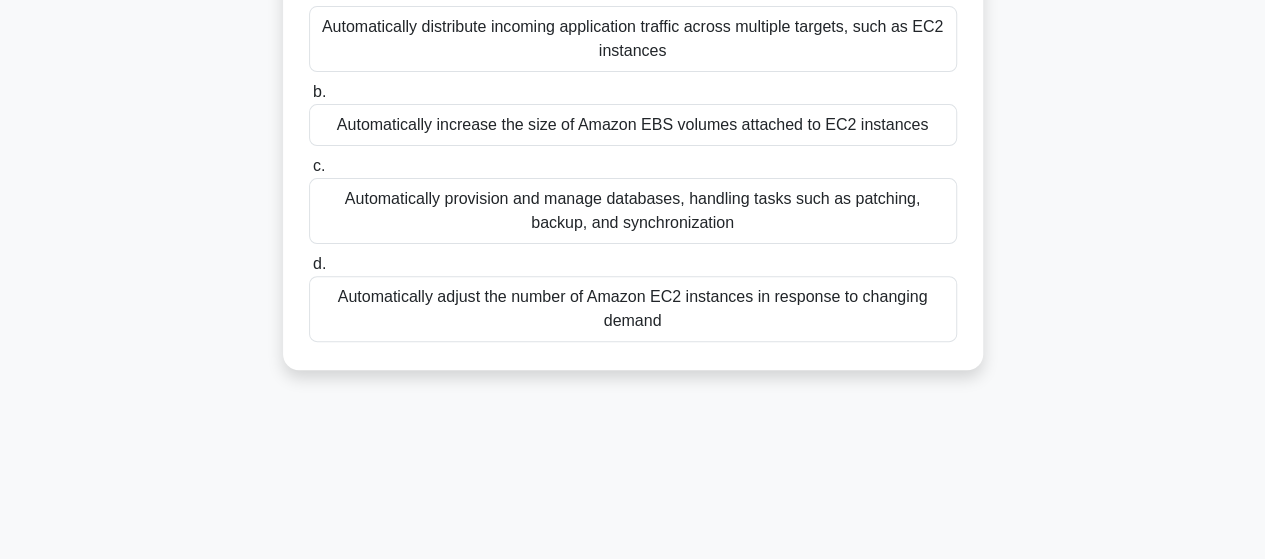 click on "Automatically adjust the number of Amazon EC2 instances in response to changing demand" at bounding box center [633, 309] 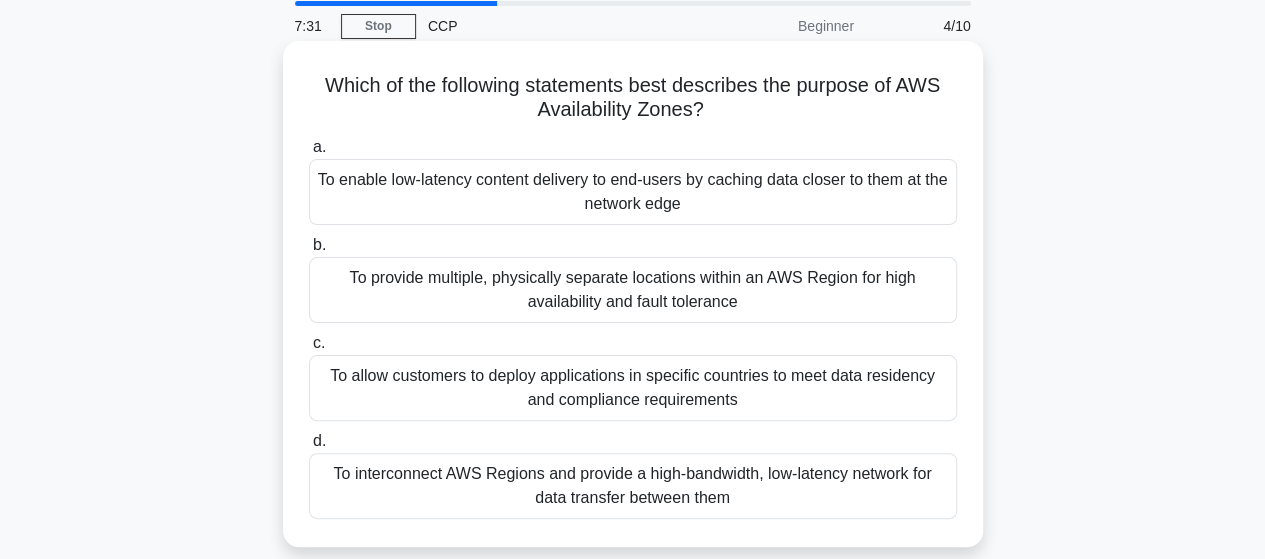 scroll, scrollTop: 200, scrollLeft: 0, axis: vertical 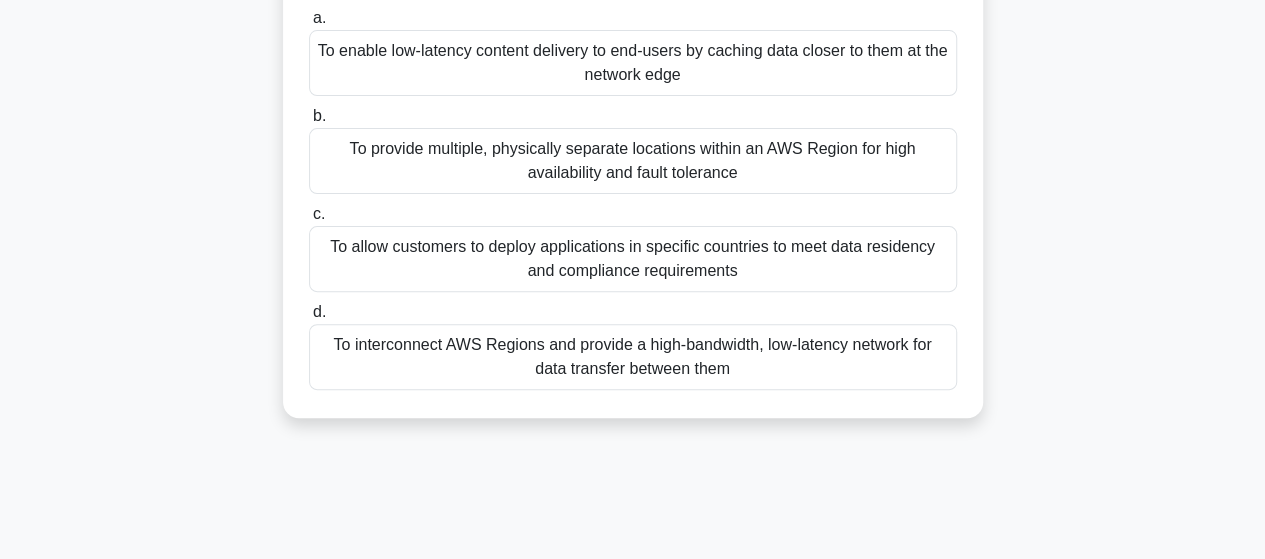 click on "To provide multiple, physically separate locations within an AWS Region for high availability and fault tolerance" at bounding box center [633, 161] 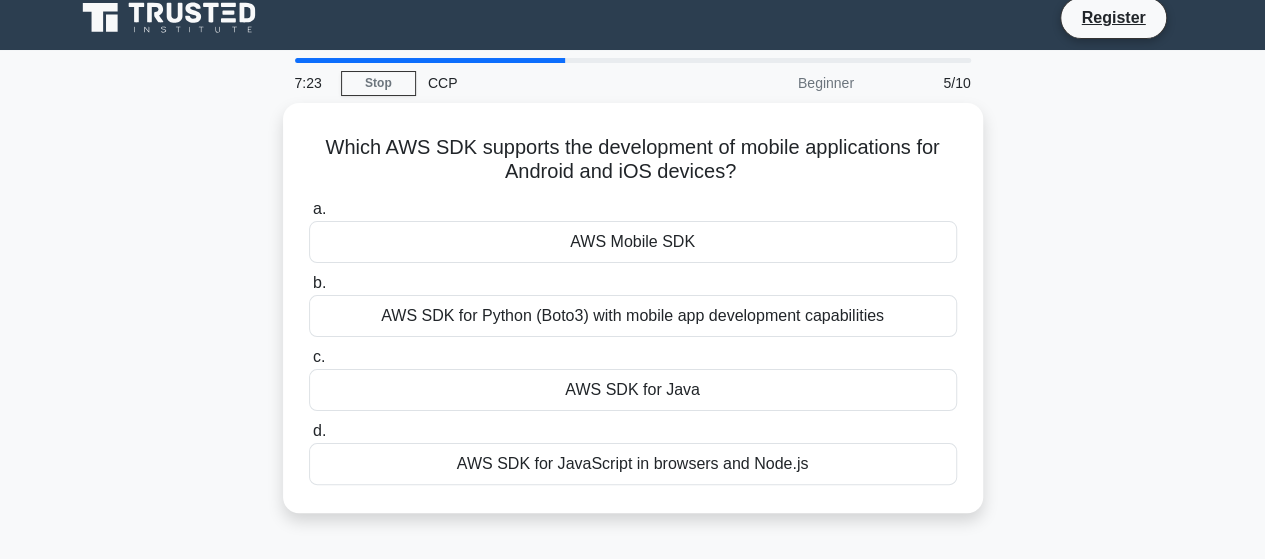 scroll, scrollTop: 0, scrollLeft: 0, axis: both 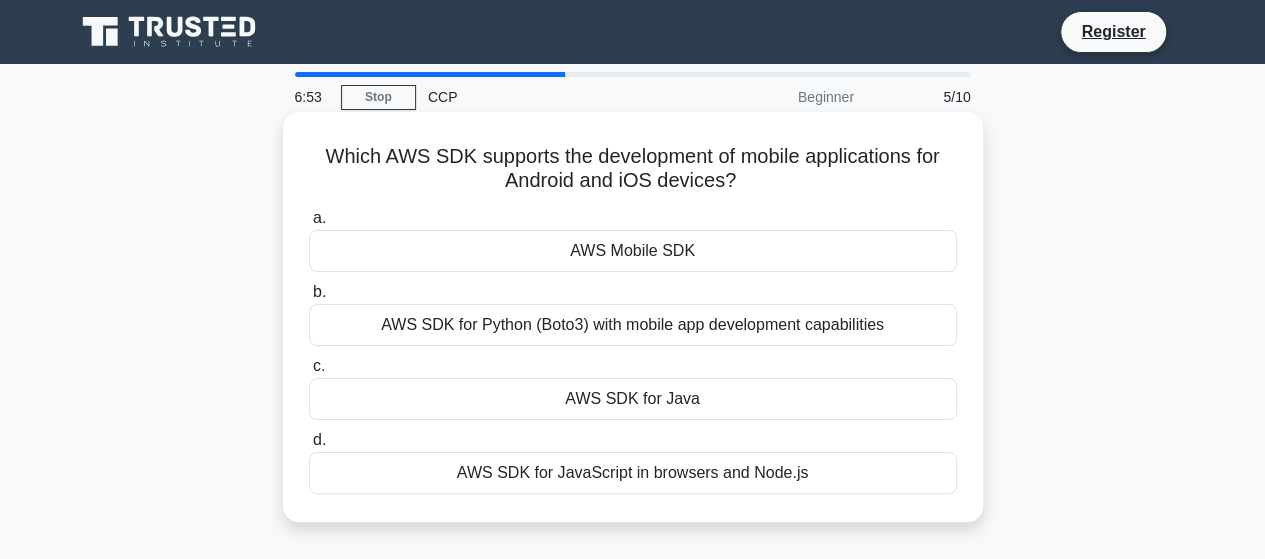 click on "AWS SDK for Python (Boto3) with mobile app development capabilities" at bounding box center [633, 325] 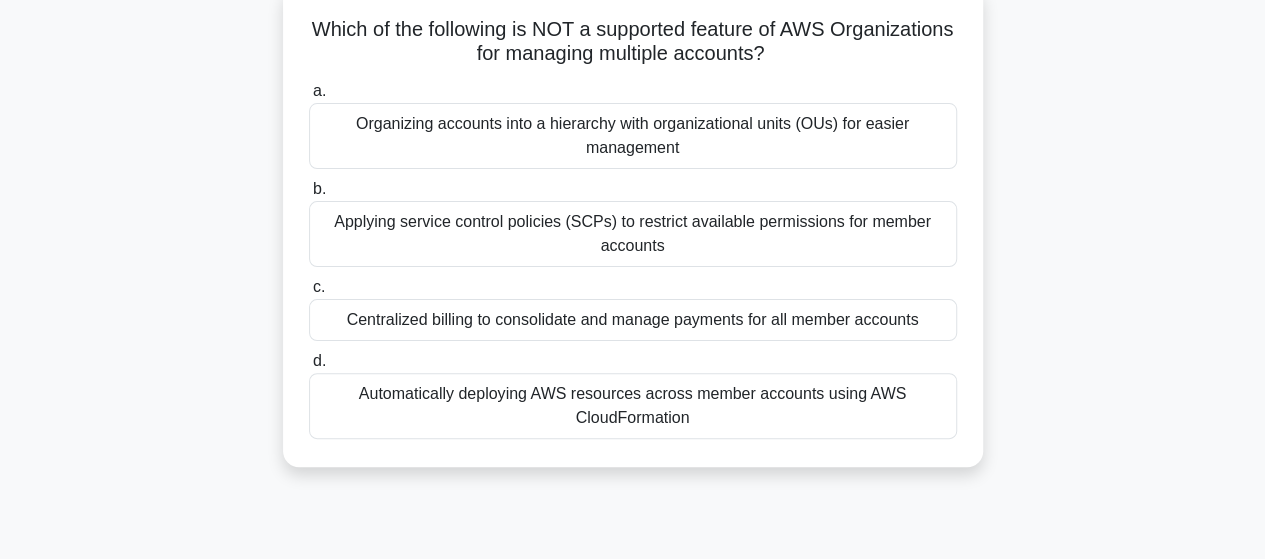 scroll, scrollTop: 200, scrollLeft: 0, axis: vertical 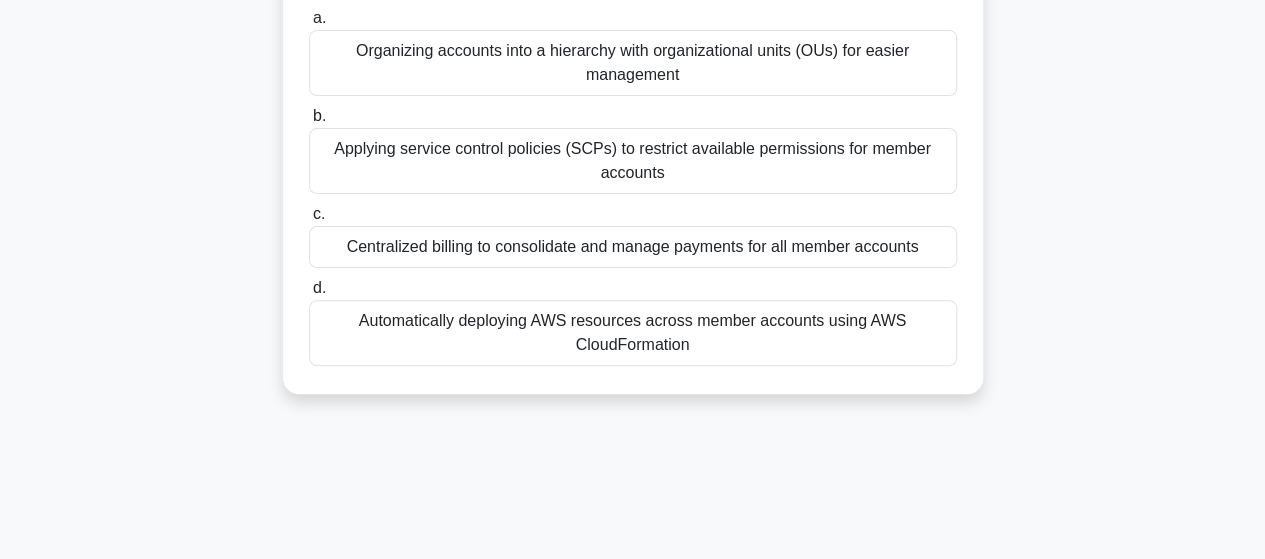 click on "Automatically deploying AWS resources across member accounts using AWS CloudFormation" at bounding box center (633, 333) 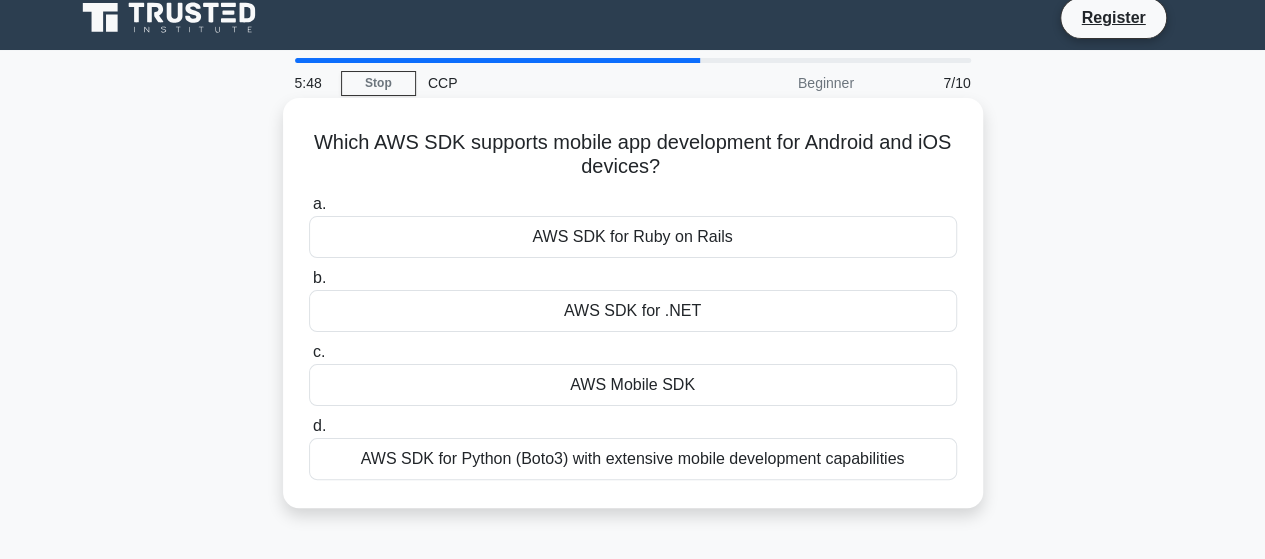 scroll, scrollTop: 0, scrollLeft: 0, axis: both 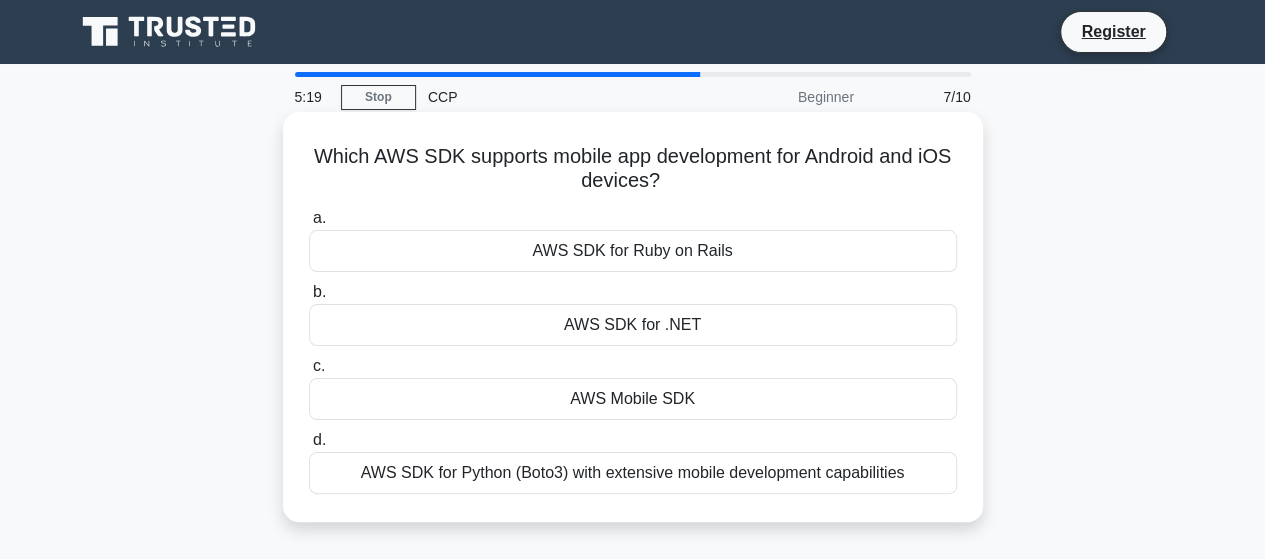 click on "AWS Mobile SDK" at bounding box center [633, 399] 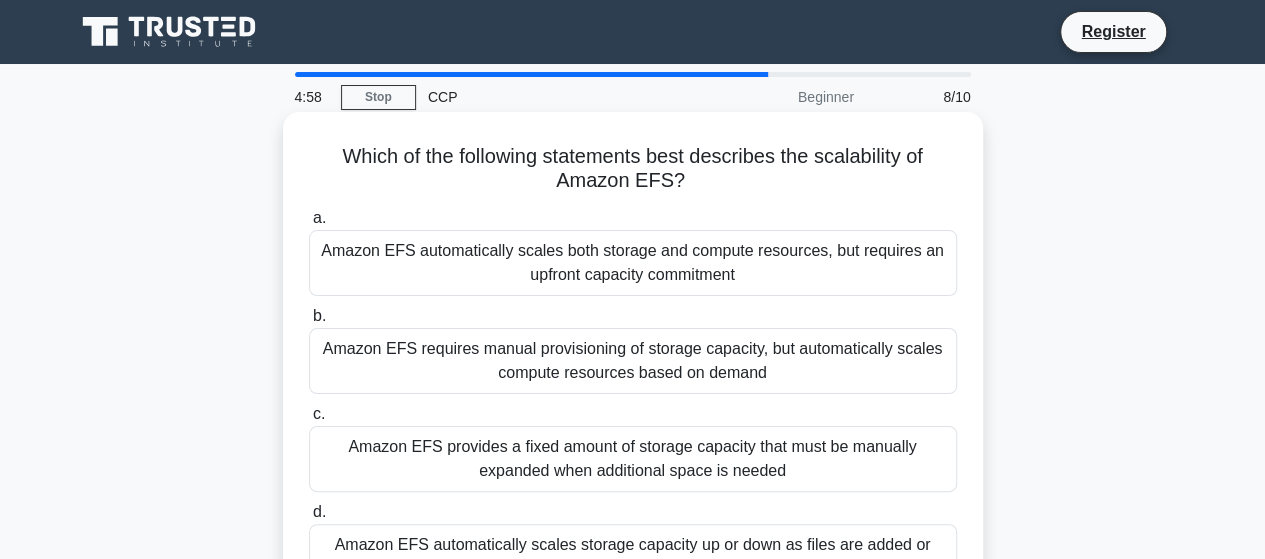 scroll, scrollTop: 100, scrollLeft: 0, axis: vertical 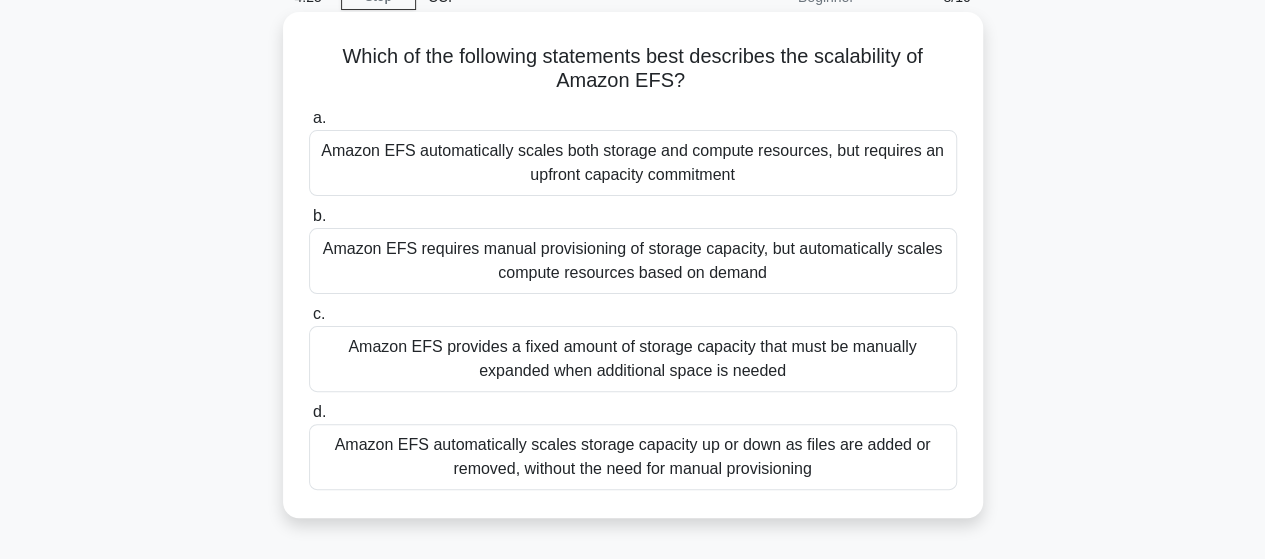 click on "Amazon EFS automatically scales storage capacity up or down as files are added or removed, without the need for manual provisioning" at bounding box center [633, 457] 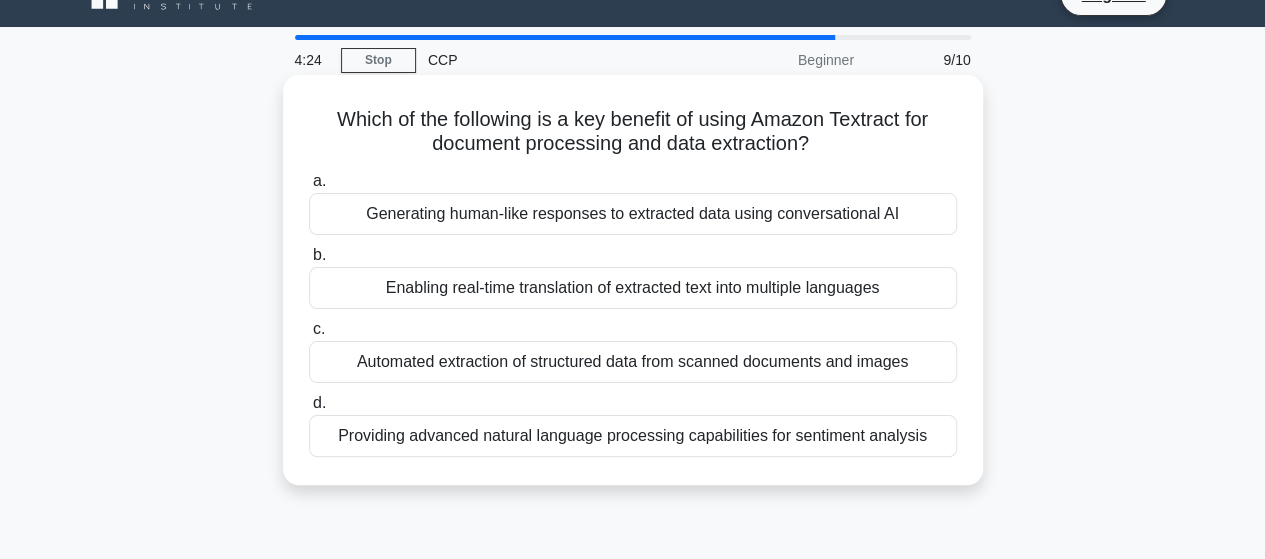 scroll, scrollTop: 0, scrollLeft: 0, axis: both 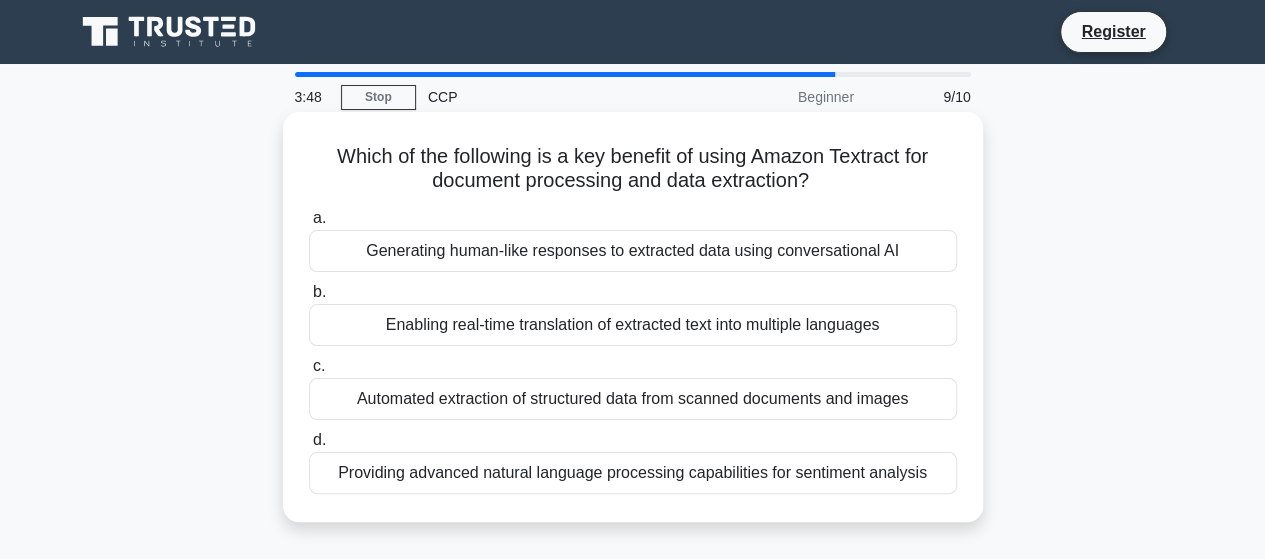 click on "Enabling real-time translation of extracted text into multiple languages" at bounding box center (633, 325) 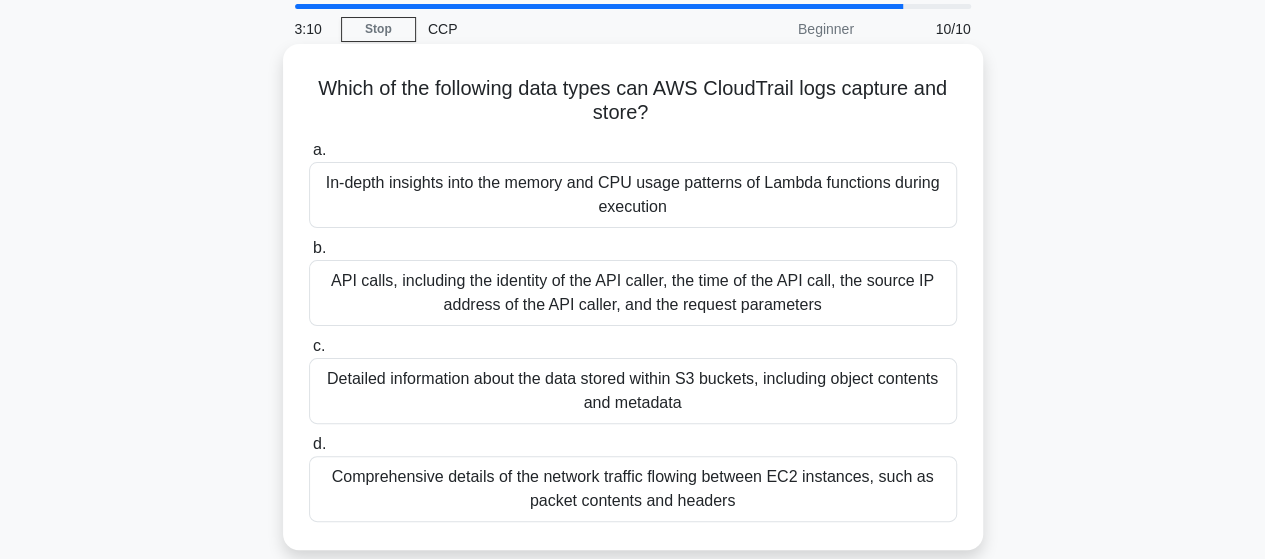scroll, scrollTop: 100, scrollLeft: 0, axis: vertical 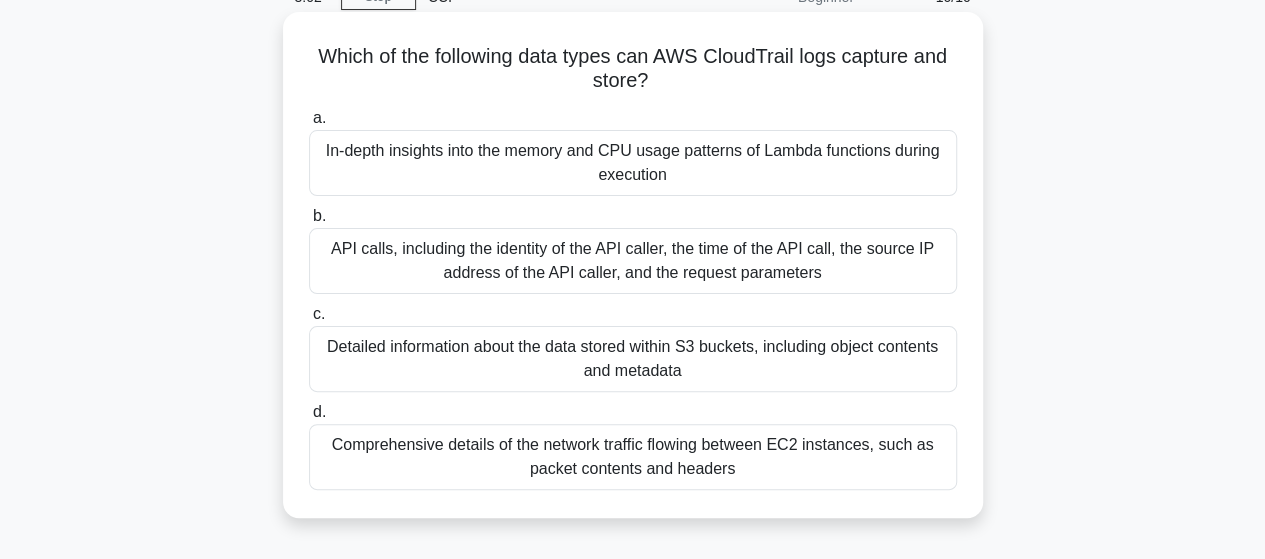 click on "API calls, including the identity of the API caller, the time of the API call, the source IP address of the API caller, and the request parameters" at bounding box center [633, 261] 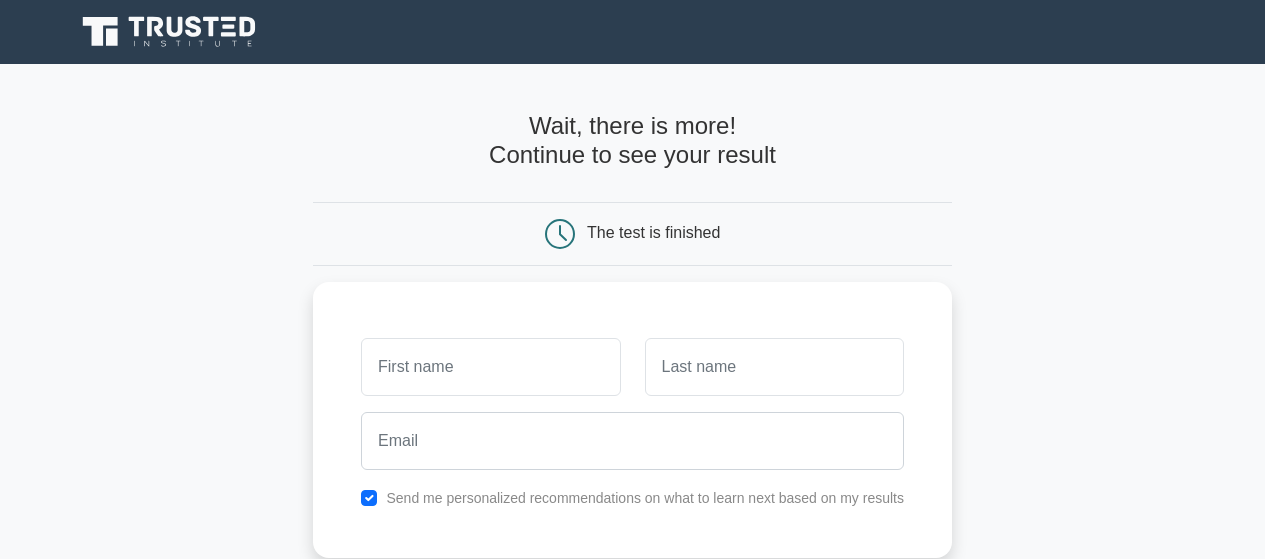 scroll, scrollTop: 0, scrollLeft: 0, axis: both 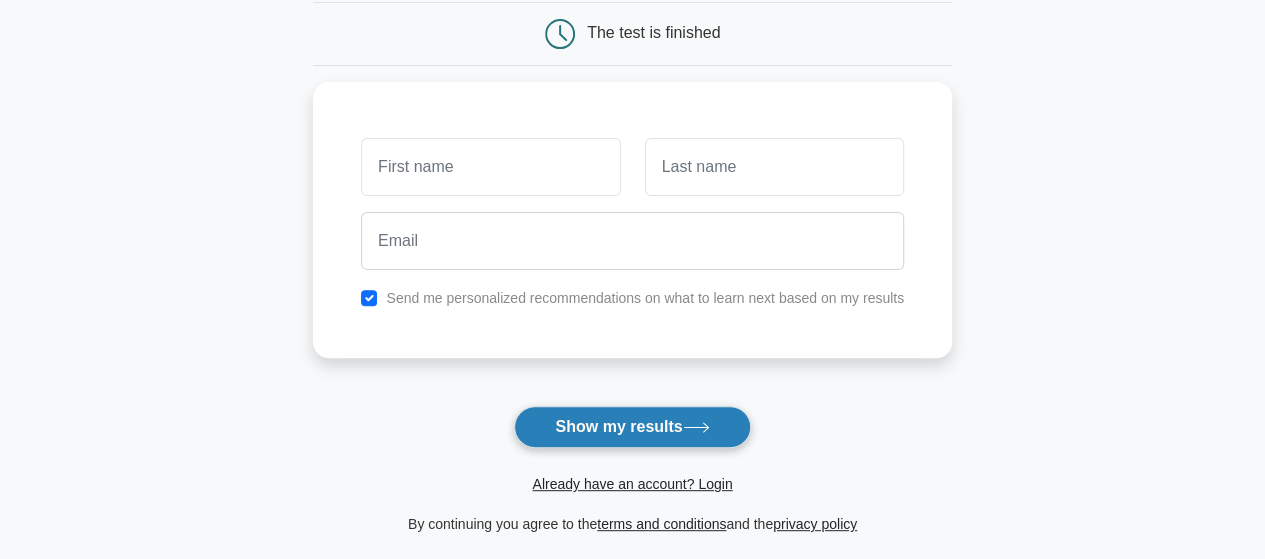 click 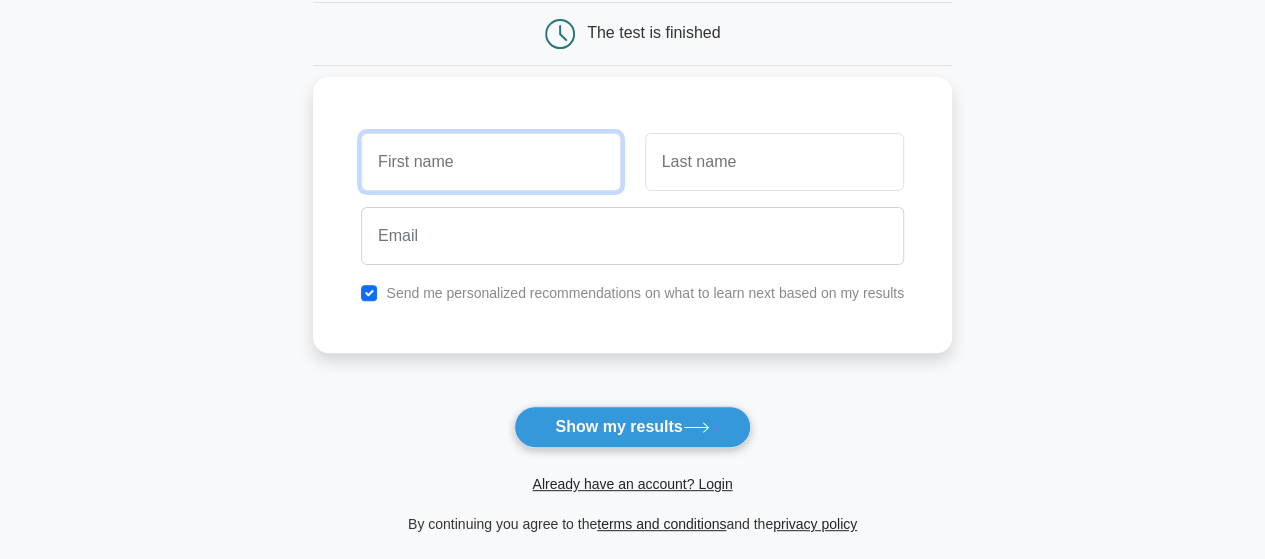 click at bounding box center (490, 162) 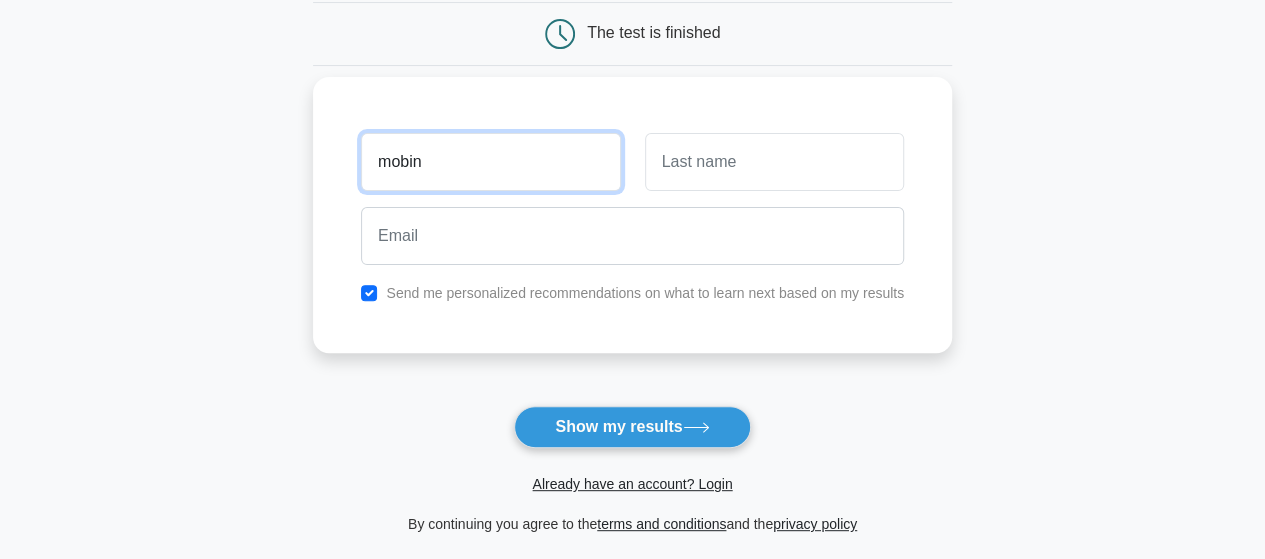 type on "mobin" 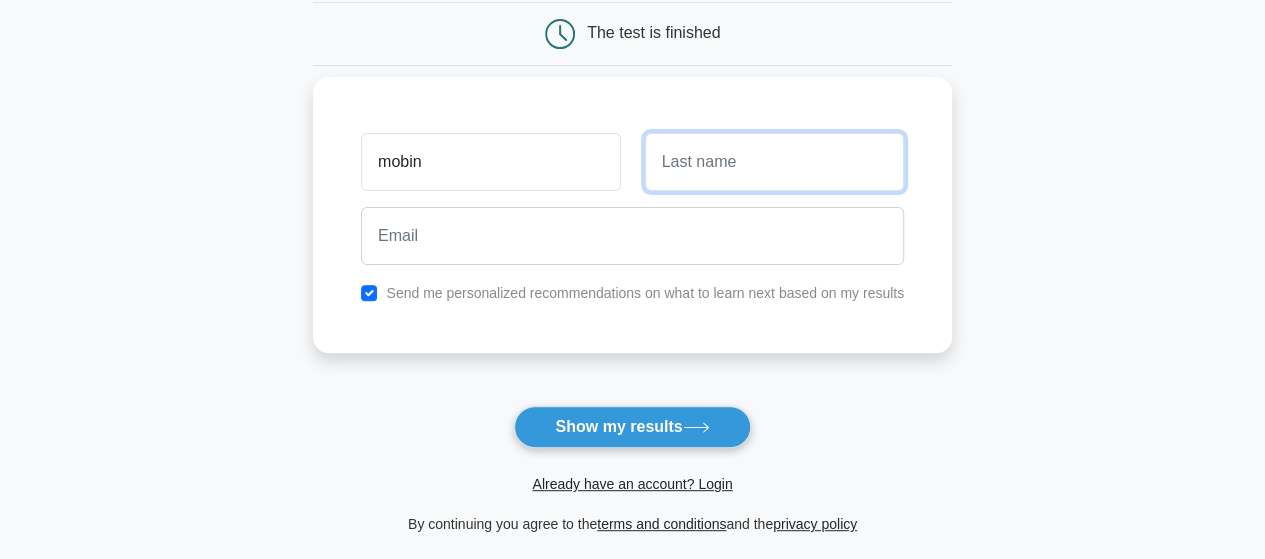 click at bounding box center [774, 162] 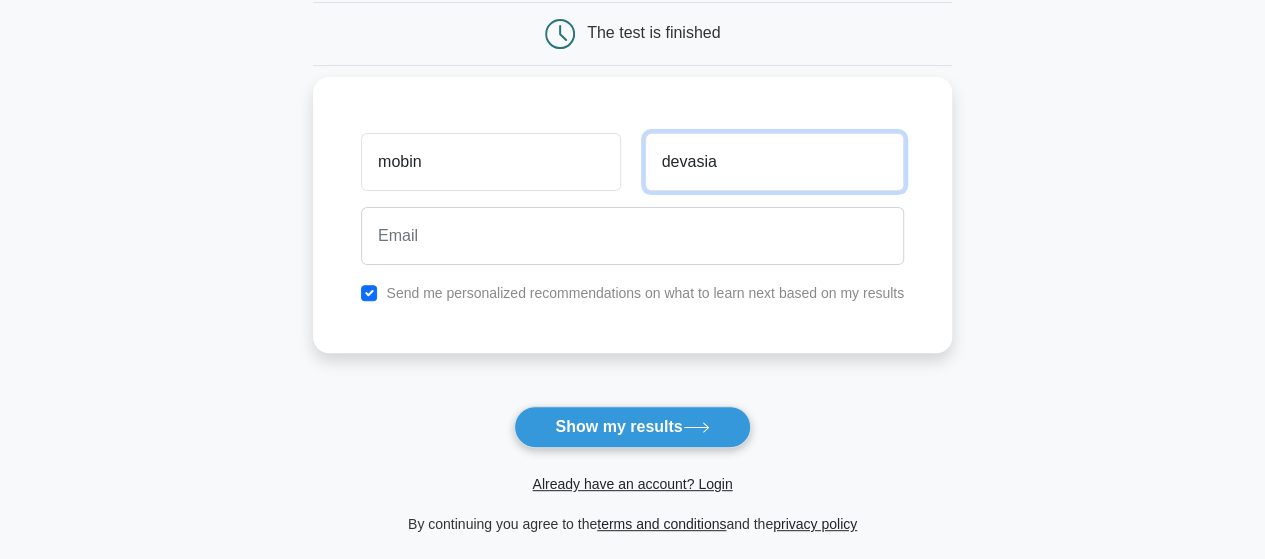 type on "devasia" 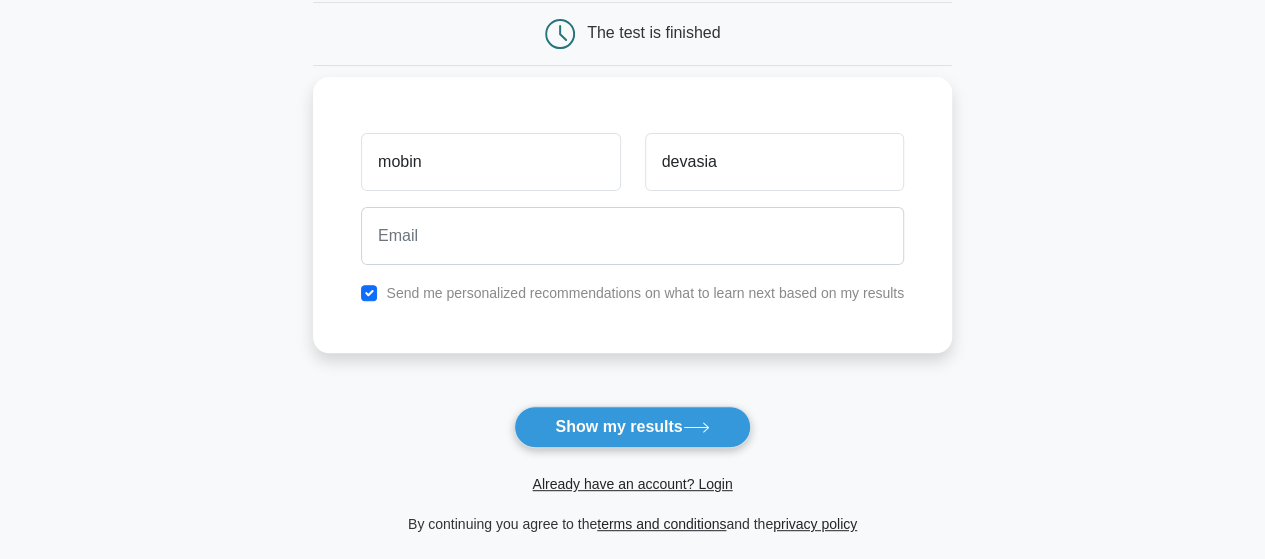 click on "Send me personalized recommendations on what to learn next based on my results" at bounding box center [645, 293] 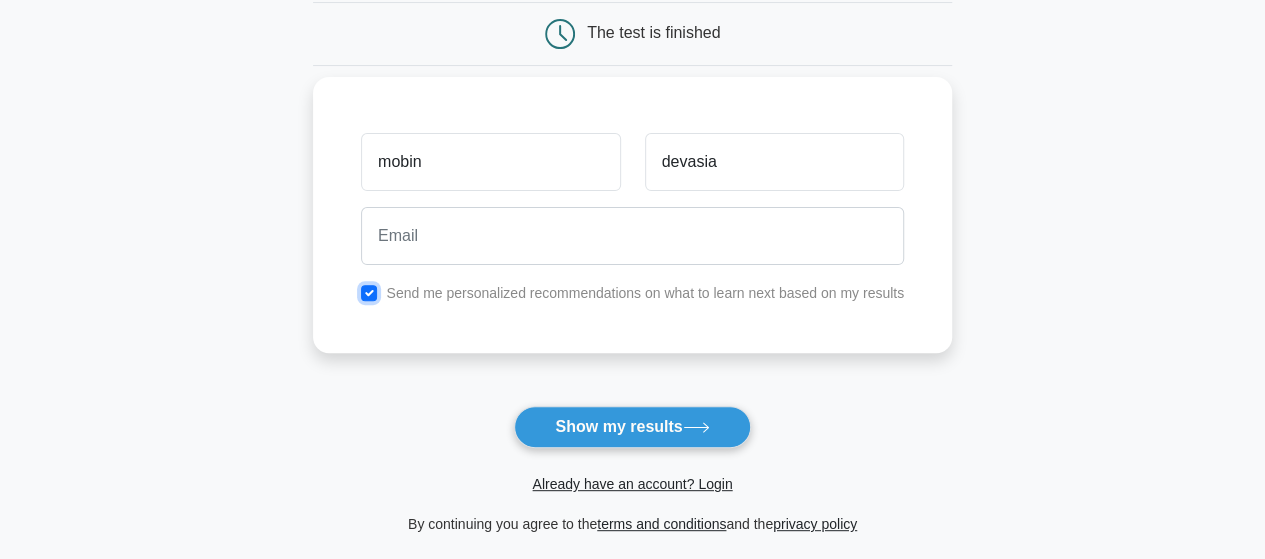 click at bounding box center [369, 293] 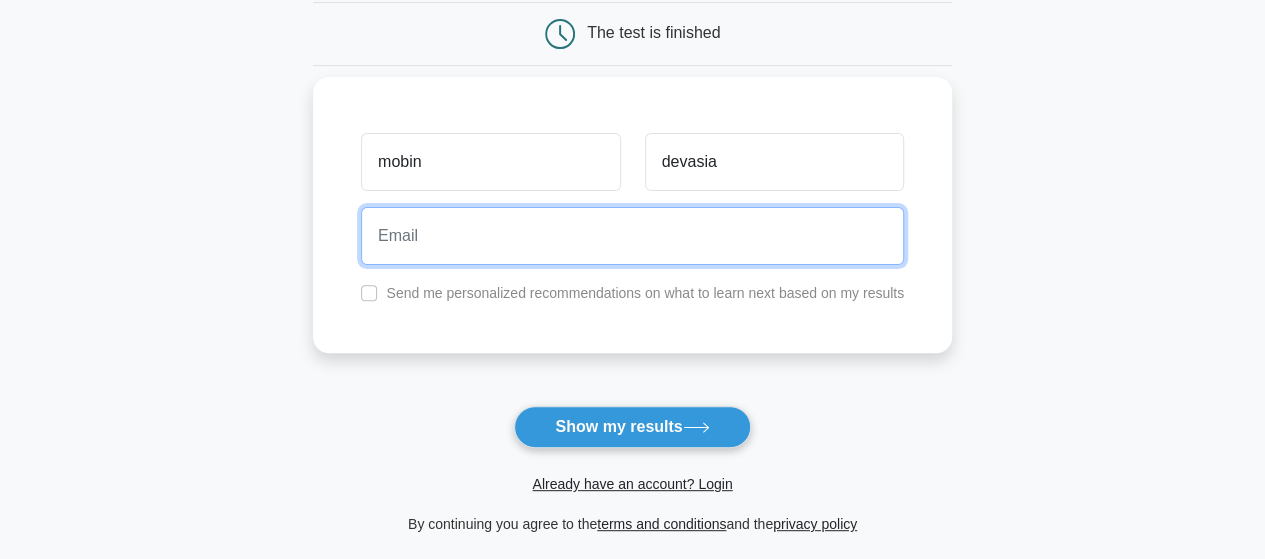 click at bounding box center [632, 236] 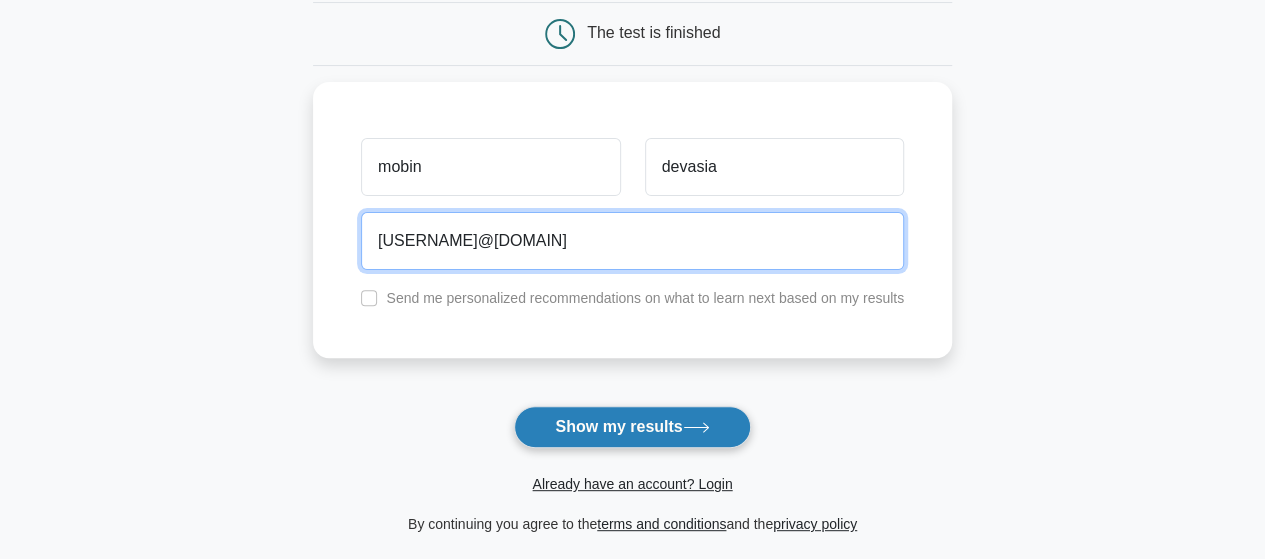 type on "mobindevasia1234@gmail.com" 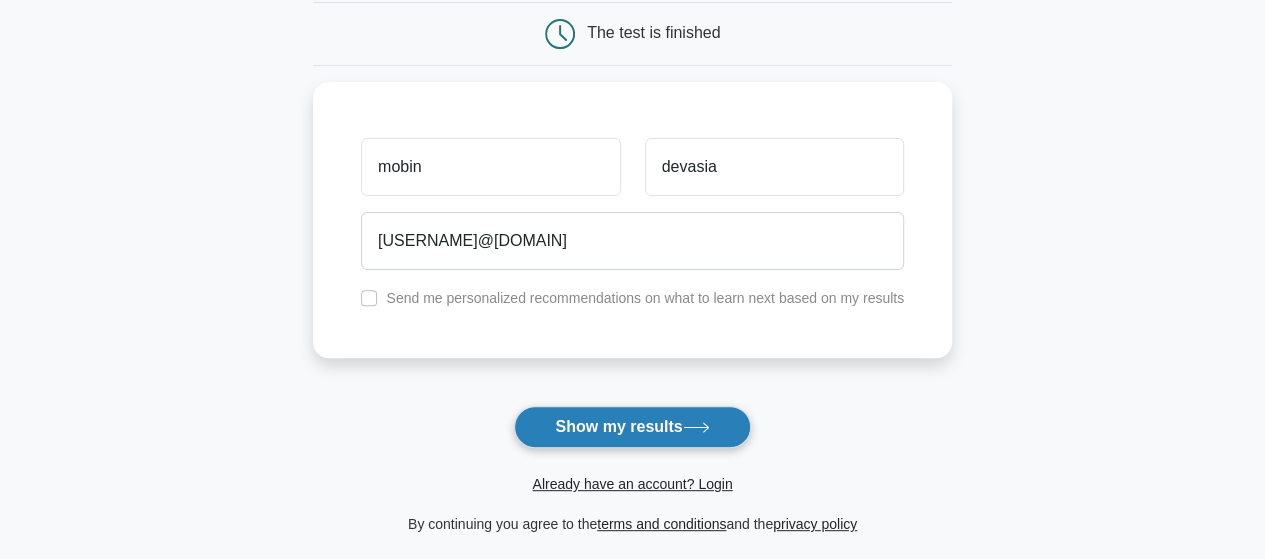 click on "Show my results" at bounding box center [632, 427] 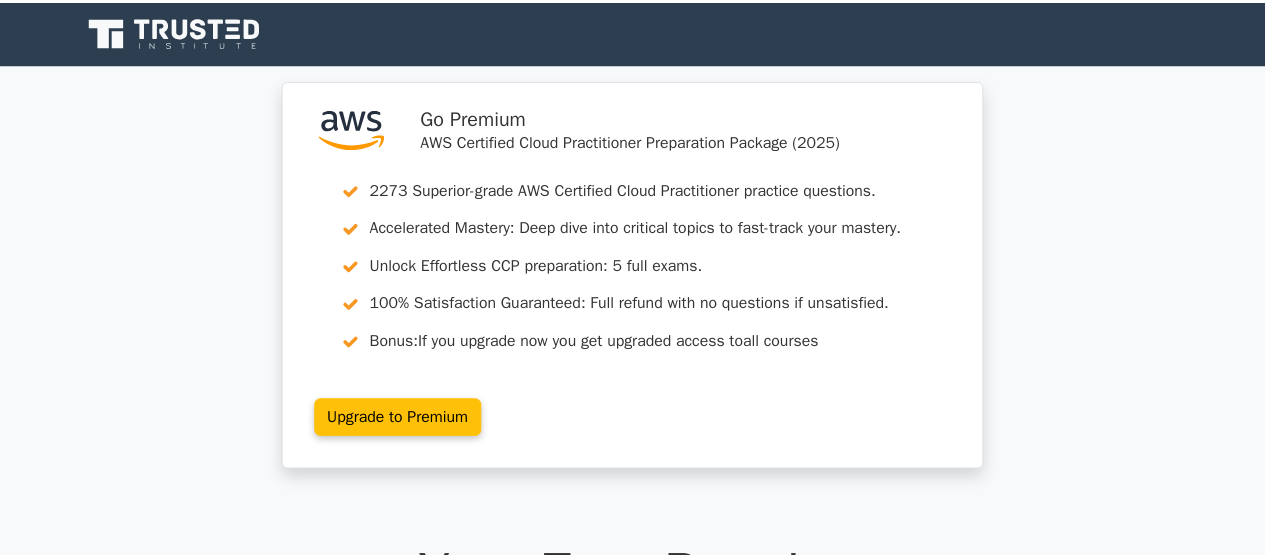 scroll, scrollTop: 0, scrollLeft: 0, axis: both 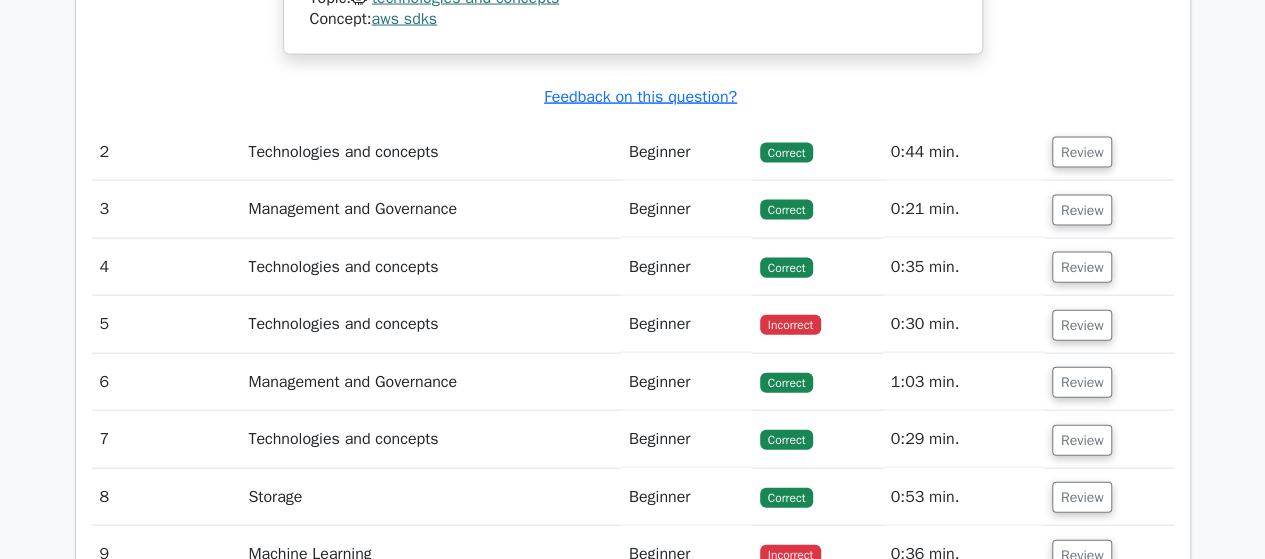 click on "Incorrect" at bounding box center [817, 324] 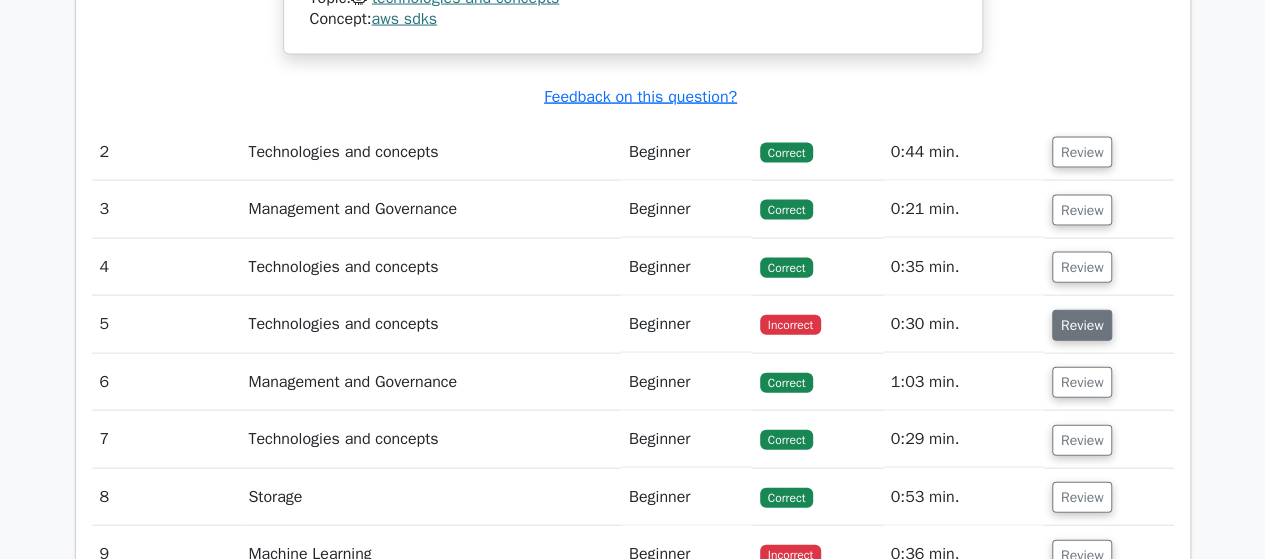 click on "Review" at bounding box center (1082, 325) 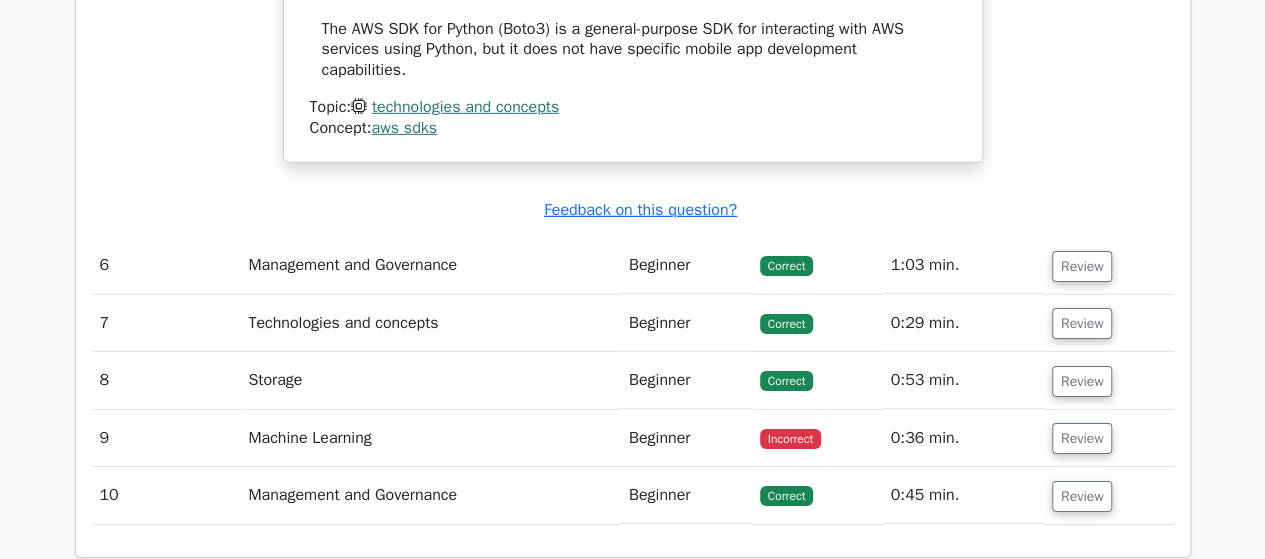 scroll, scrollTop: 3200, scrollLeft: 0, axis: vertical 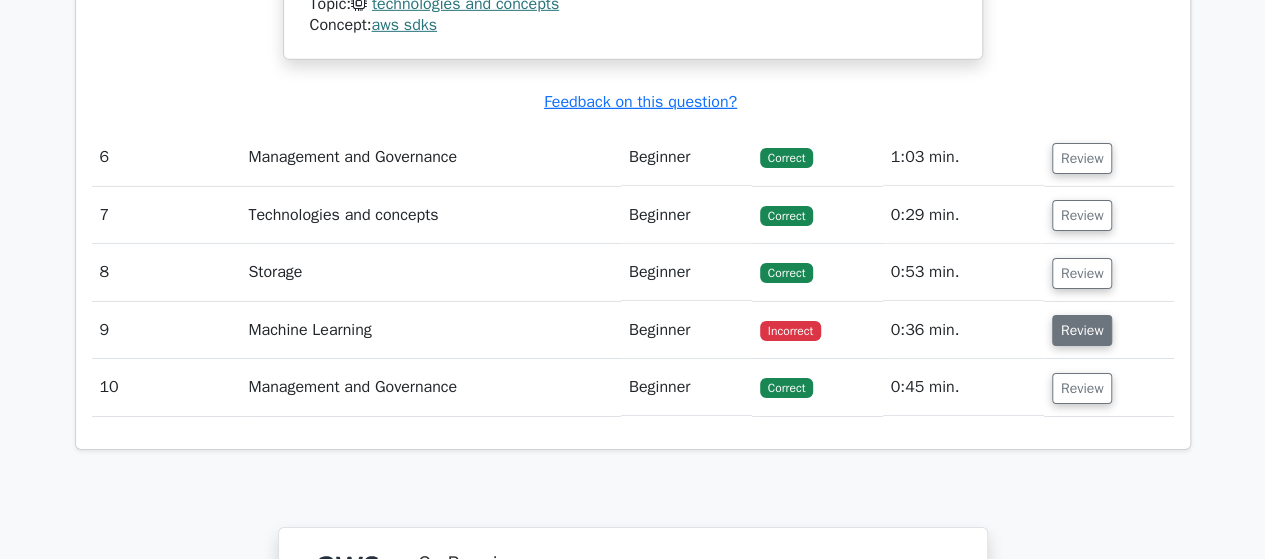 click on "Review" at bounding box center (1082, 330) 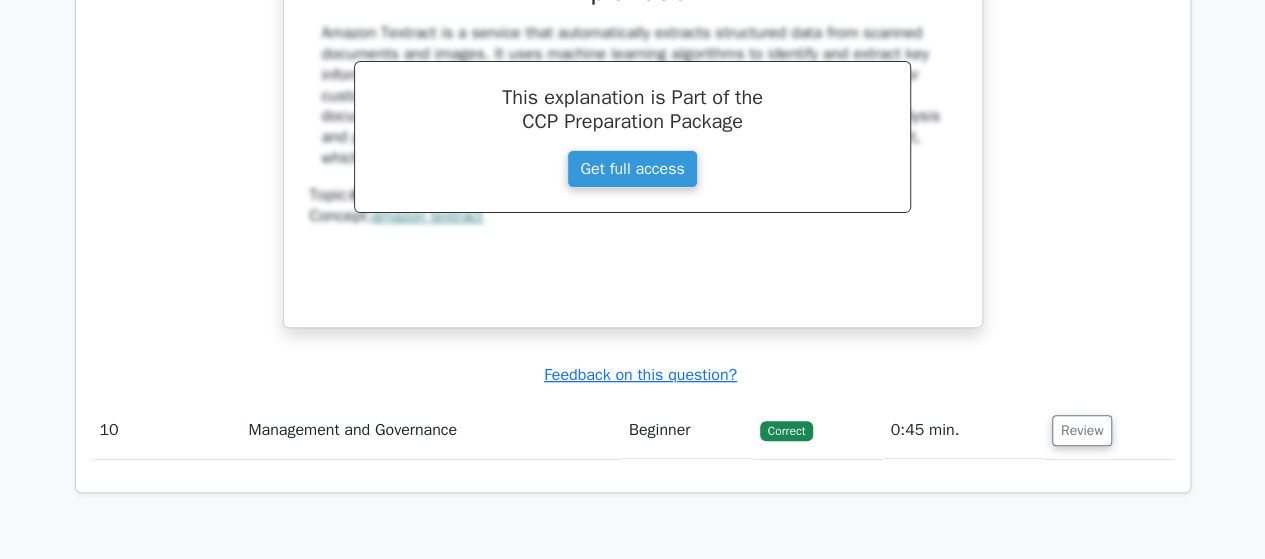 scroll, scrollTop: 4000, scrollLeft: 0, axis: vertical 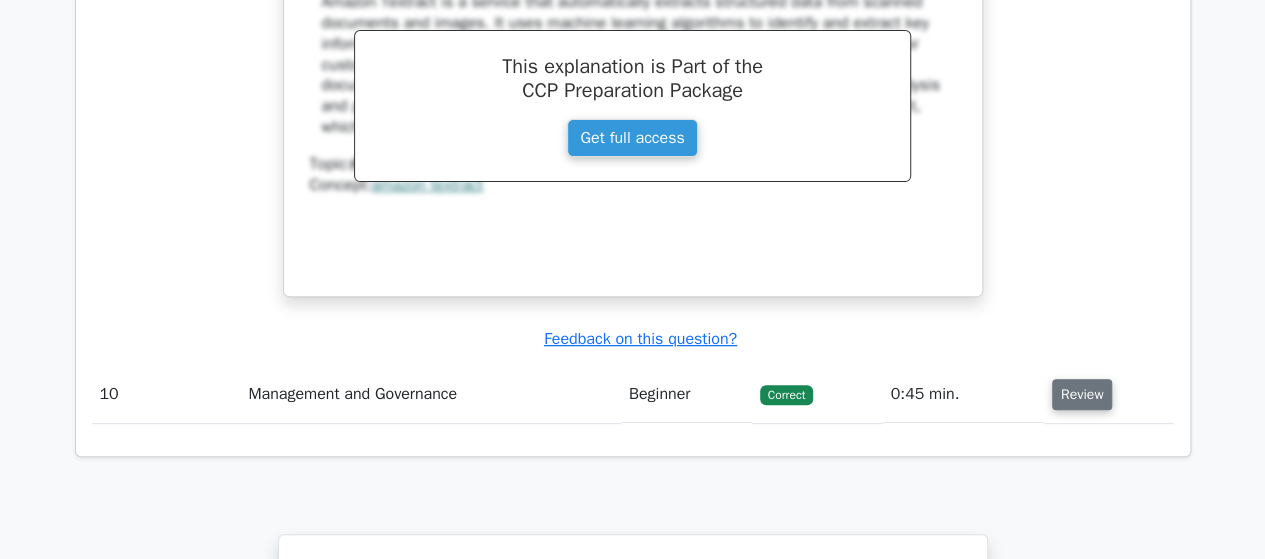 click on "Review" at bounding box center [1082, 394] 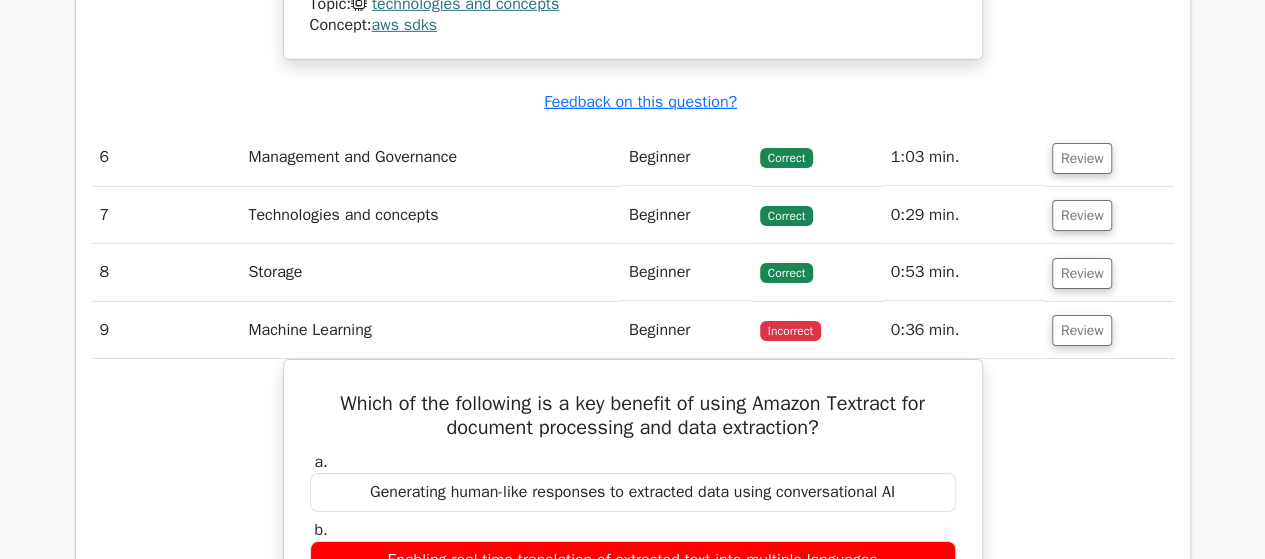 scroll, scrollTop: 3200, scrollLeft: 0, axis: vertical 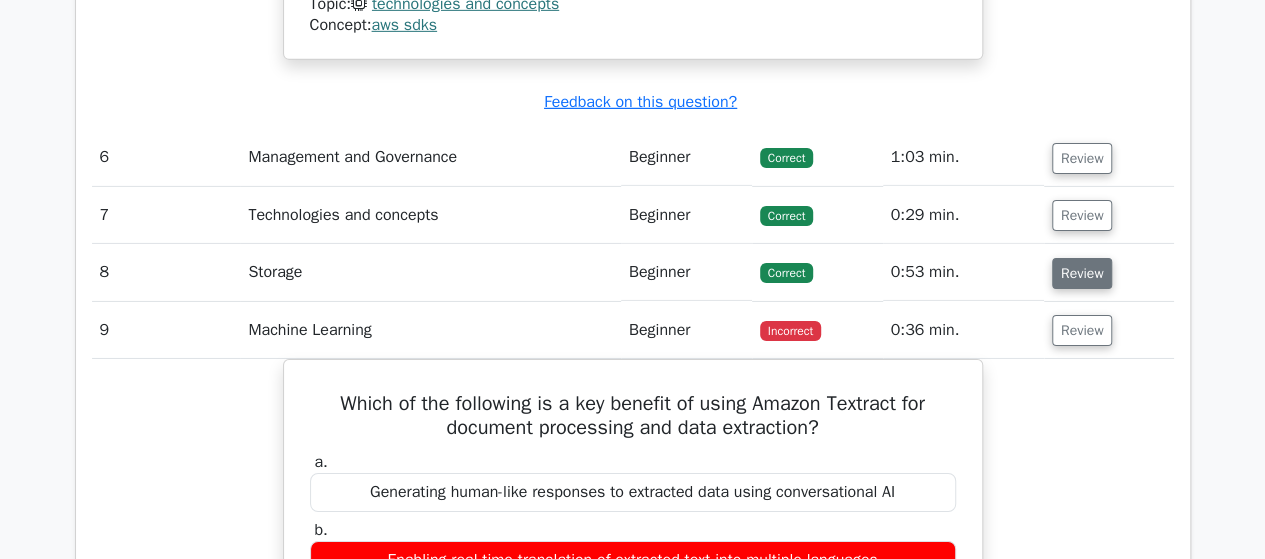 click on "Review" at bounding box center (1082, 273) 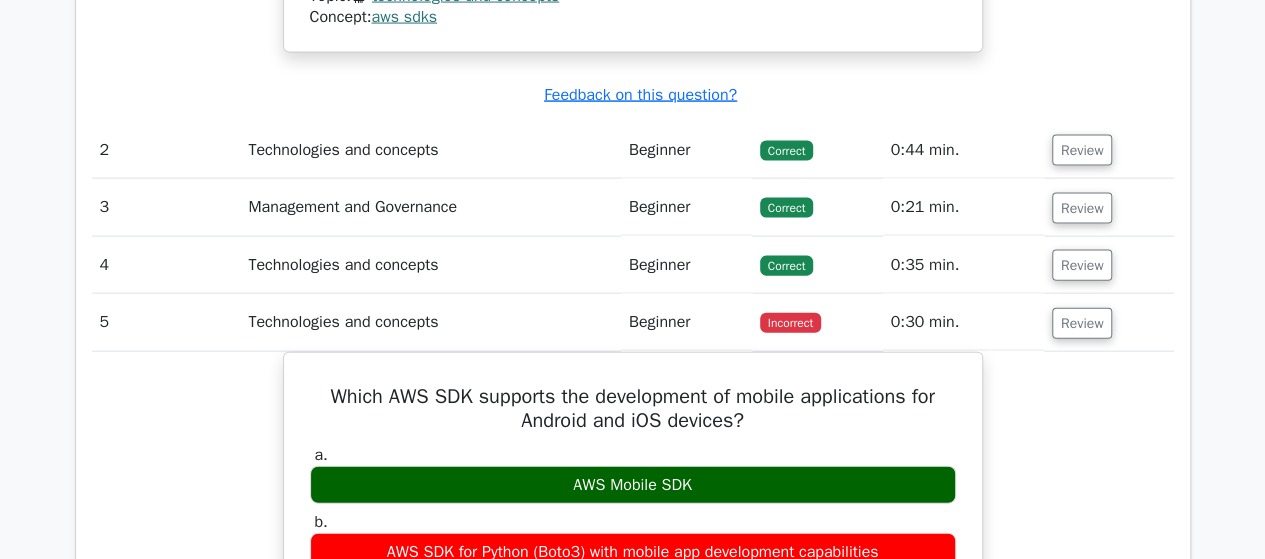 scroll, scrollTop: 2100, scrollLeft: 0, axis: vertical 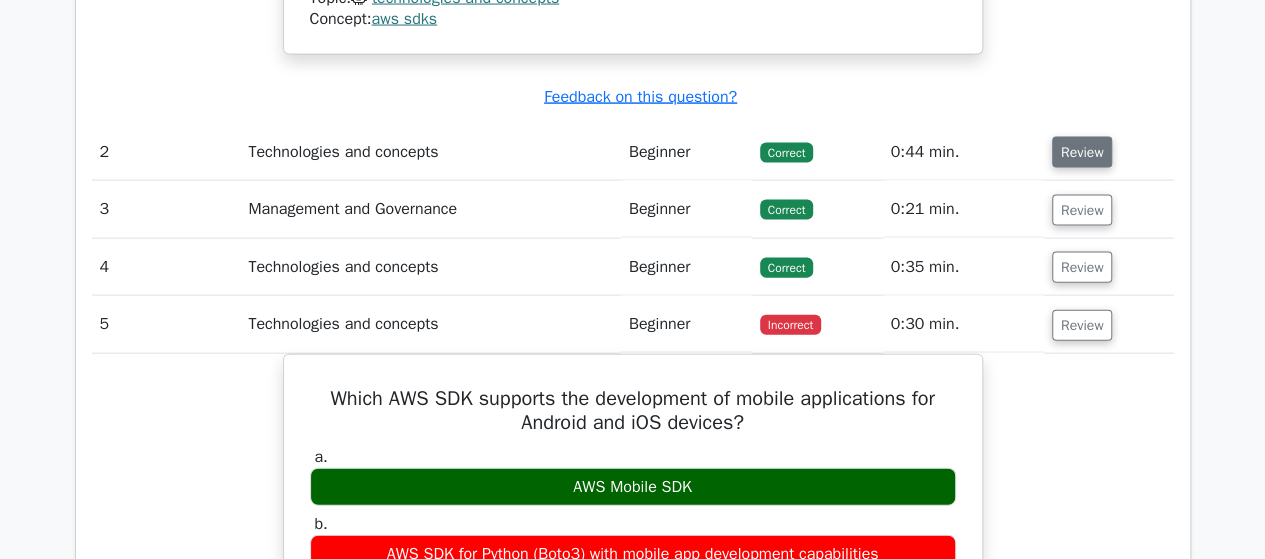 click on "Review" at bounding box center [1082, 152] 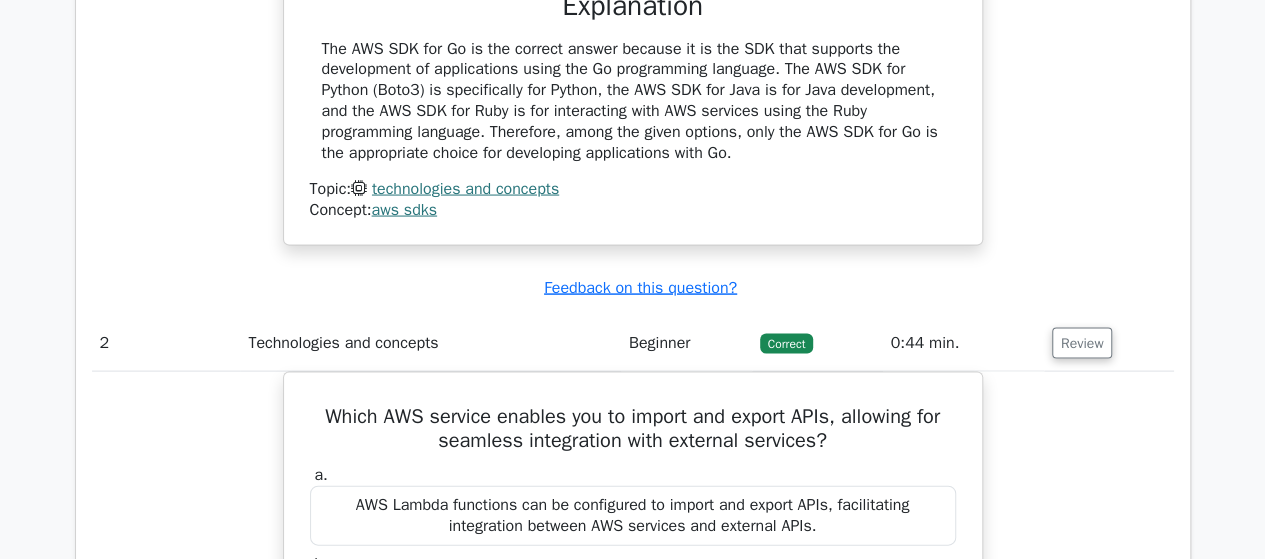 scroll, scrollTop: 1900, scrollLeft: 0, axis: vertical 